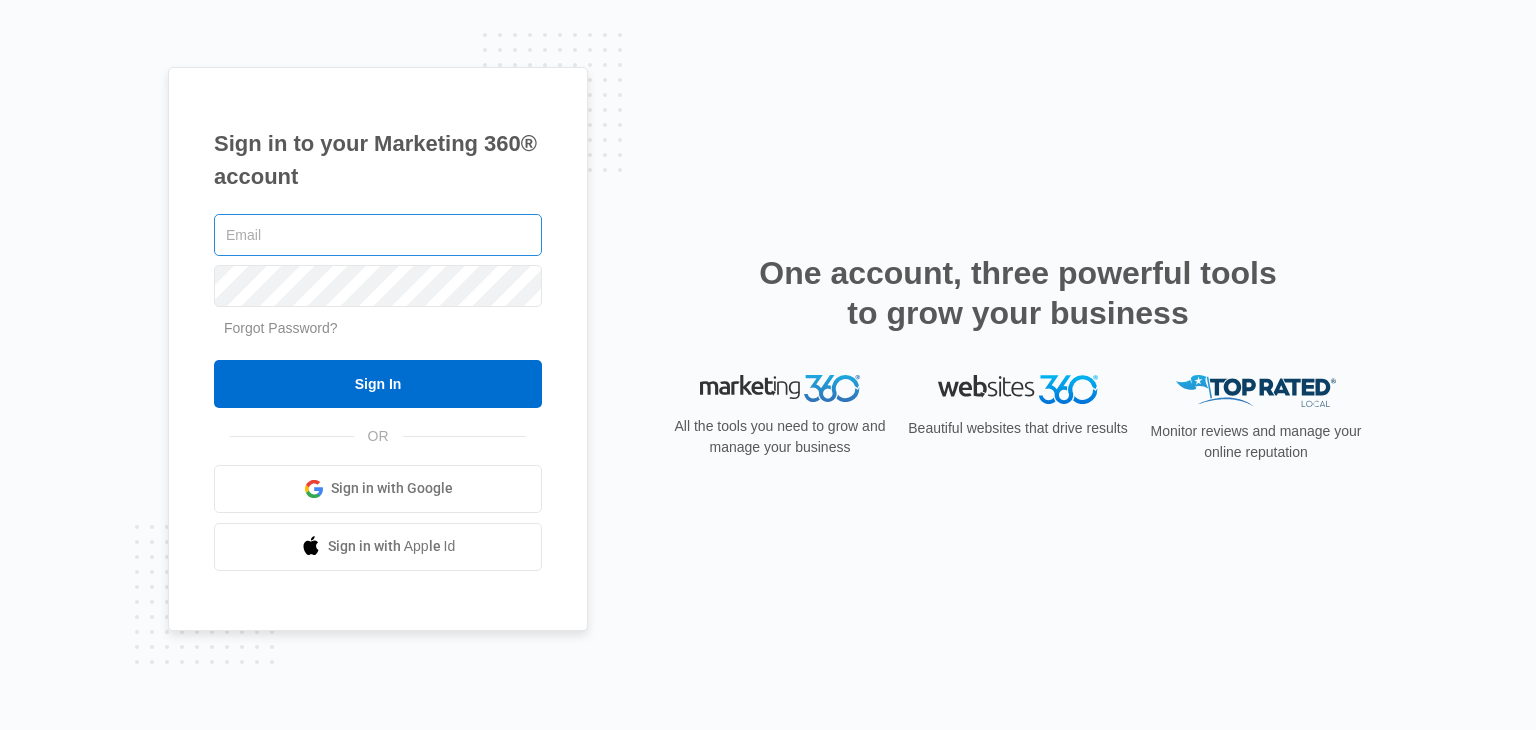 scroll, scrollTop: 0, scrollLeft: 0, axis: both 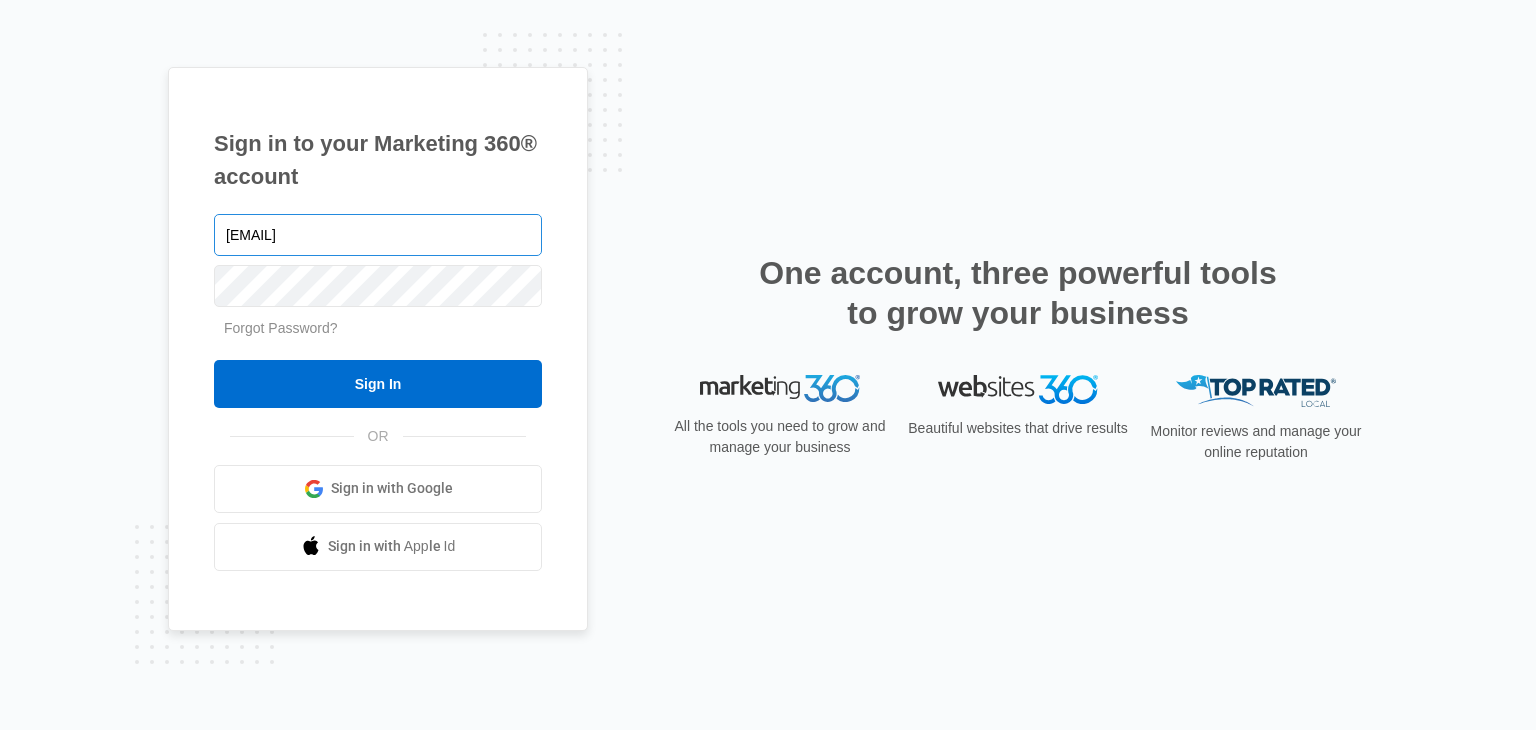 click on "customerservice@fontaineroofing.com" at bounding box center (378, 235) 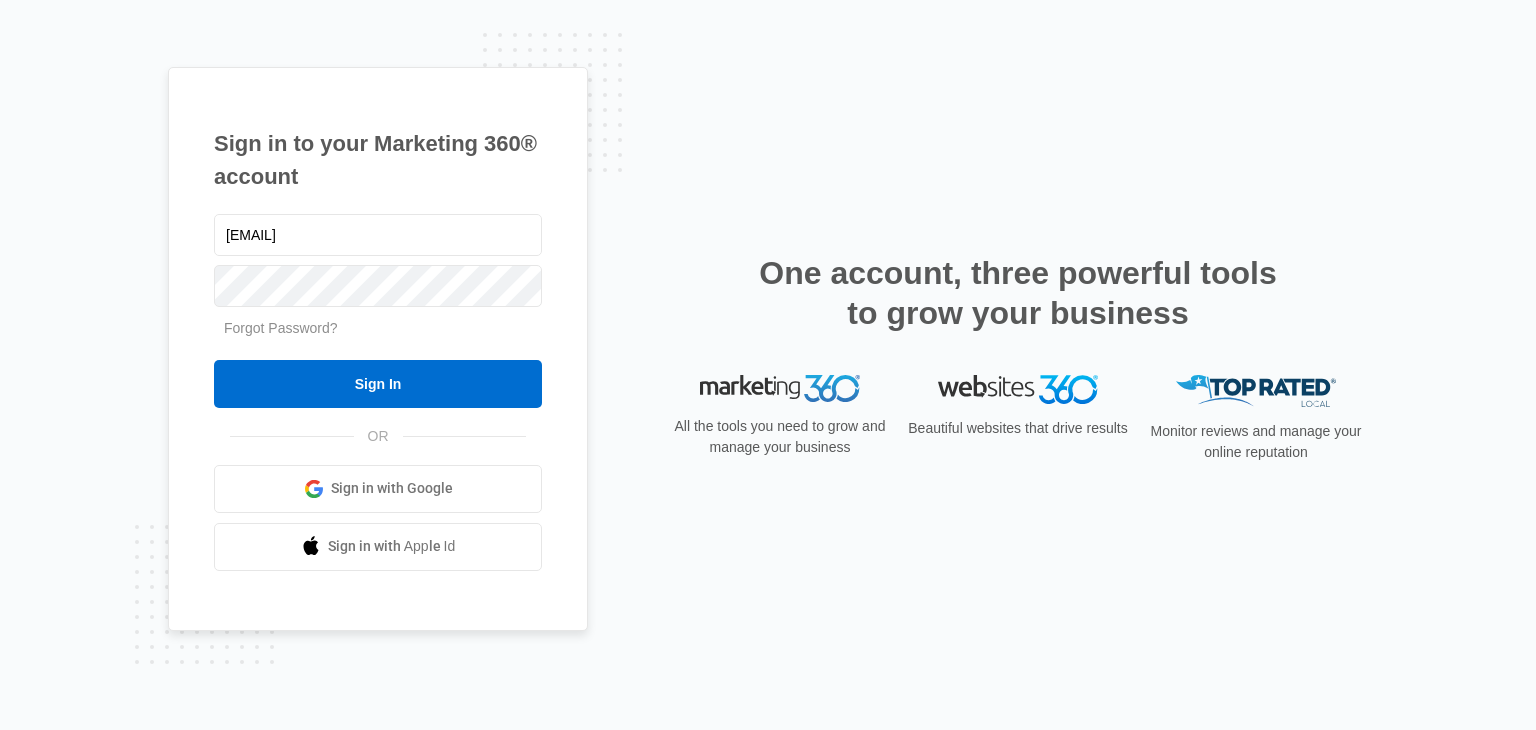 click on "Sign in to your Marketing 360® account
customerservice@fontaineroofing.com
Forgot Password?
Sign In
OR" at bounding box center [768, 365] 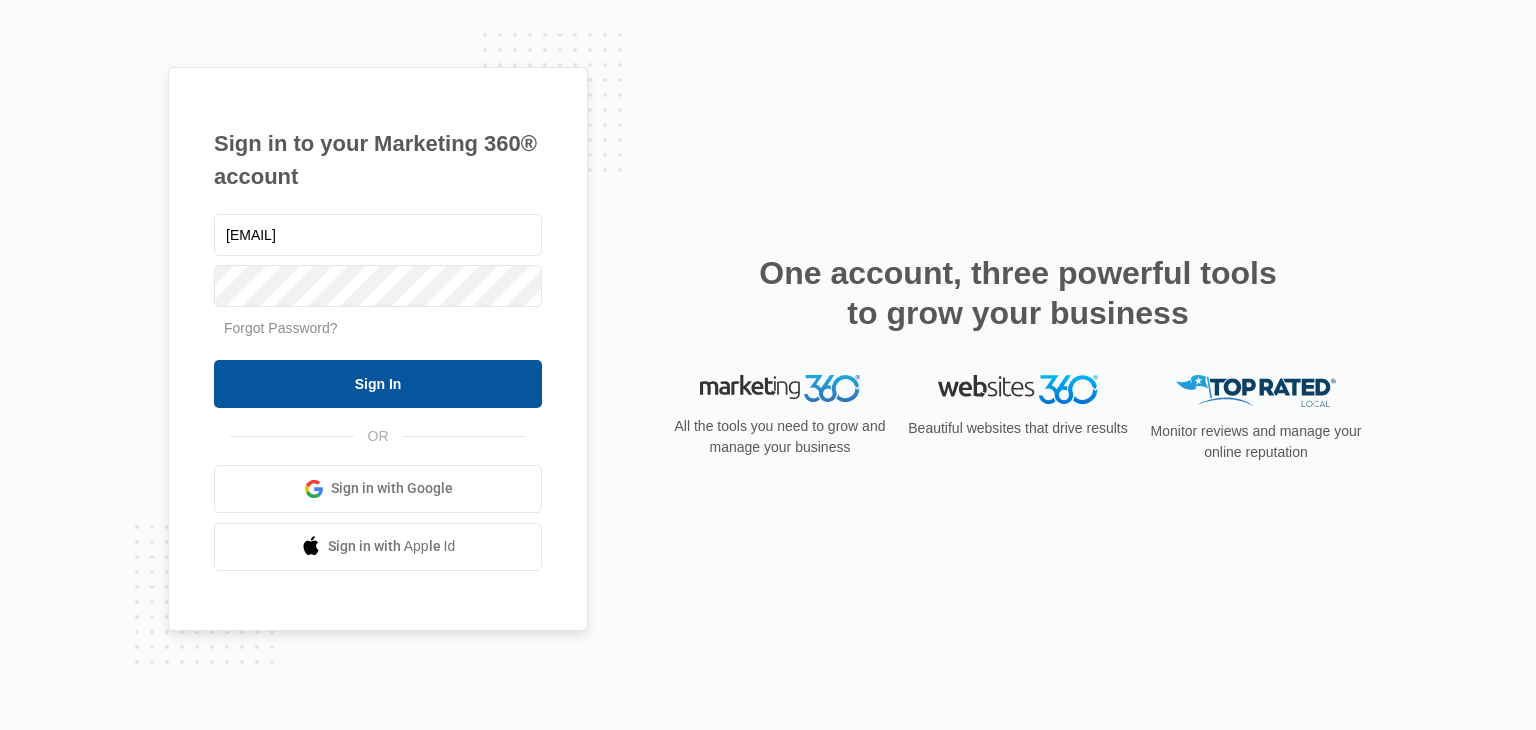 click on "Sign In" at bounding box center (378, 384) 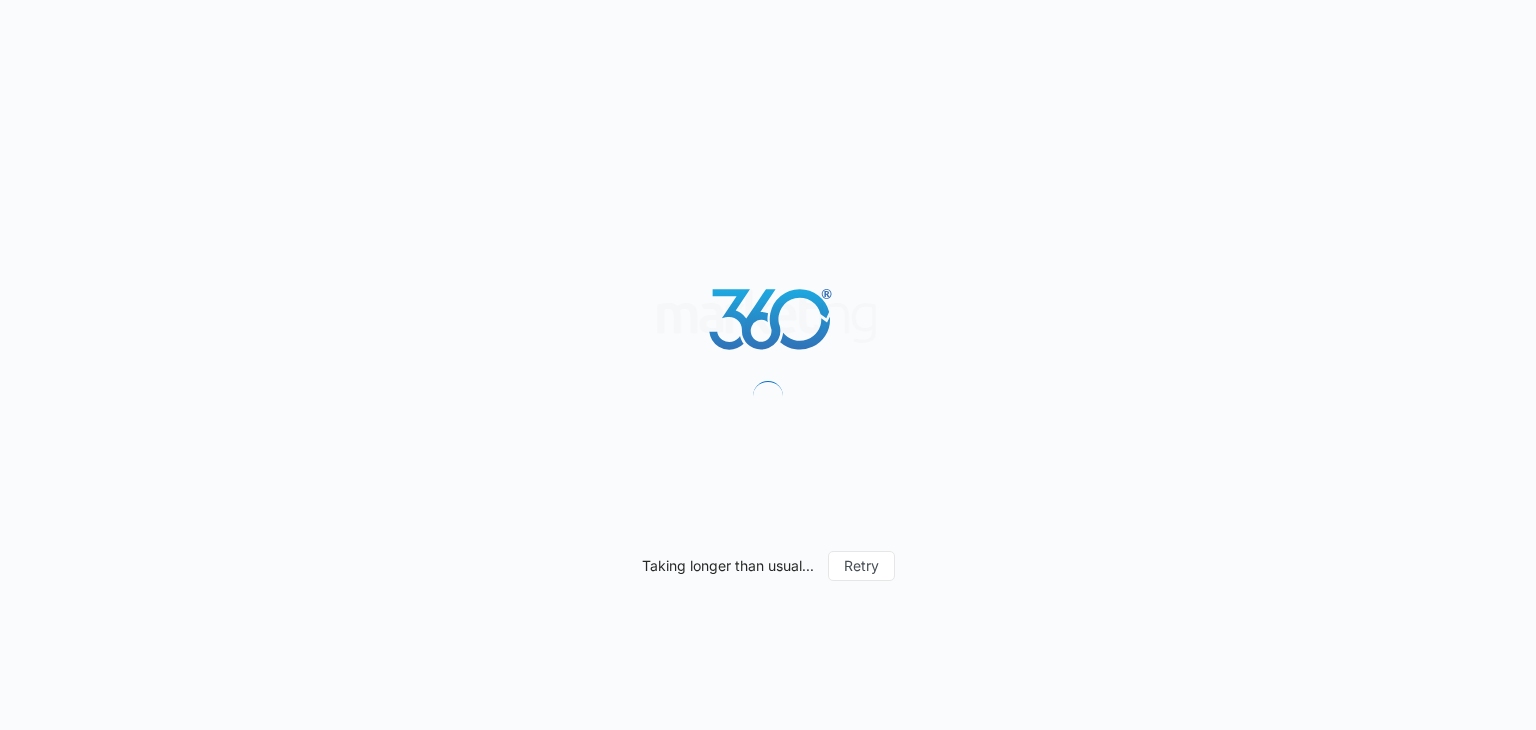 scroll, scrollTop: 0, scrollLeft: 0, axis: both 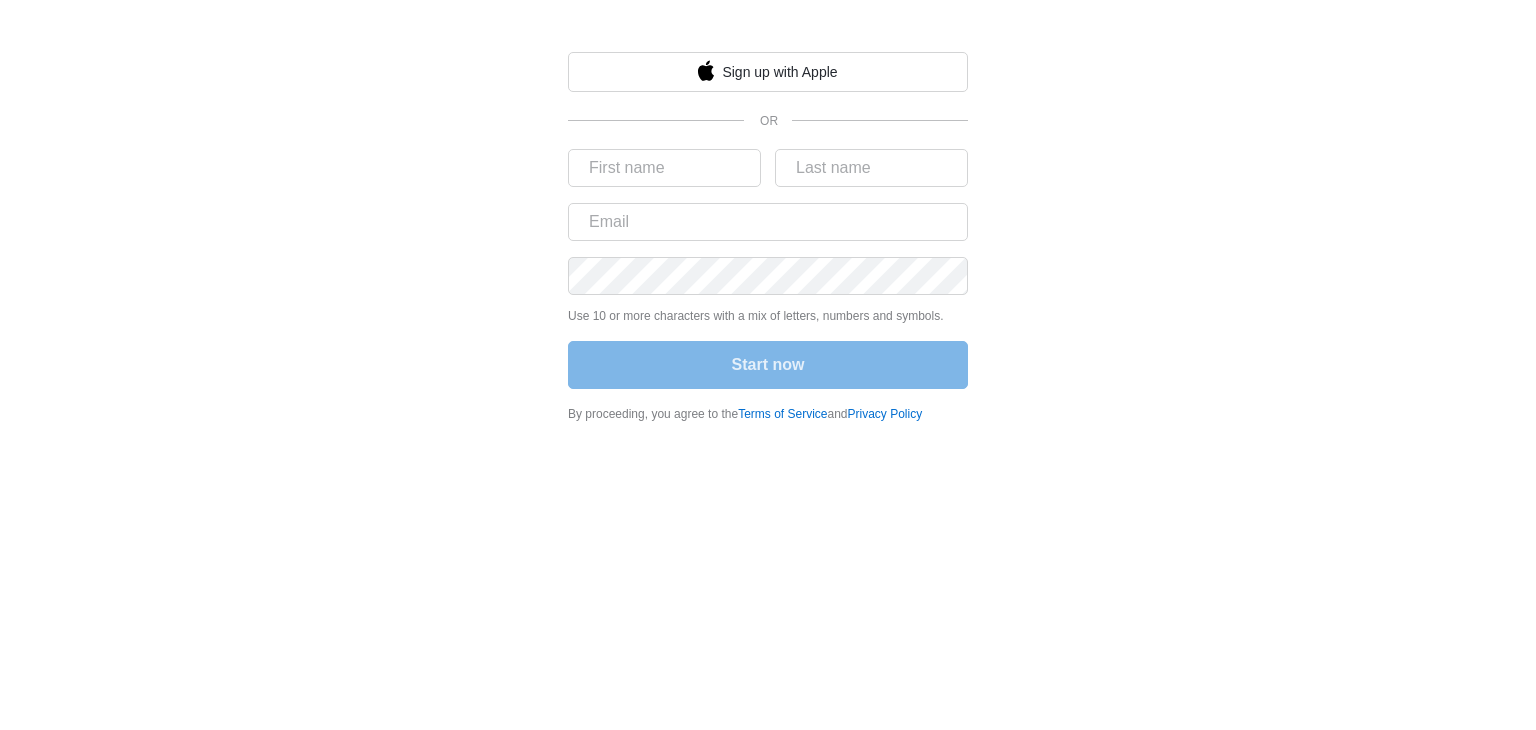 click on "Sign up with Apple OR Use 10 or more characters with a mix of letters, numbers and symbols. Start now By proceeding, you agree to the  Terms of Service  and  Privacy Policy" at bounding box center [768, 217] 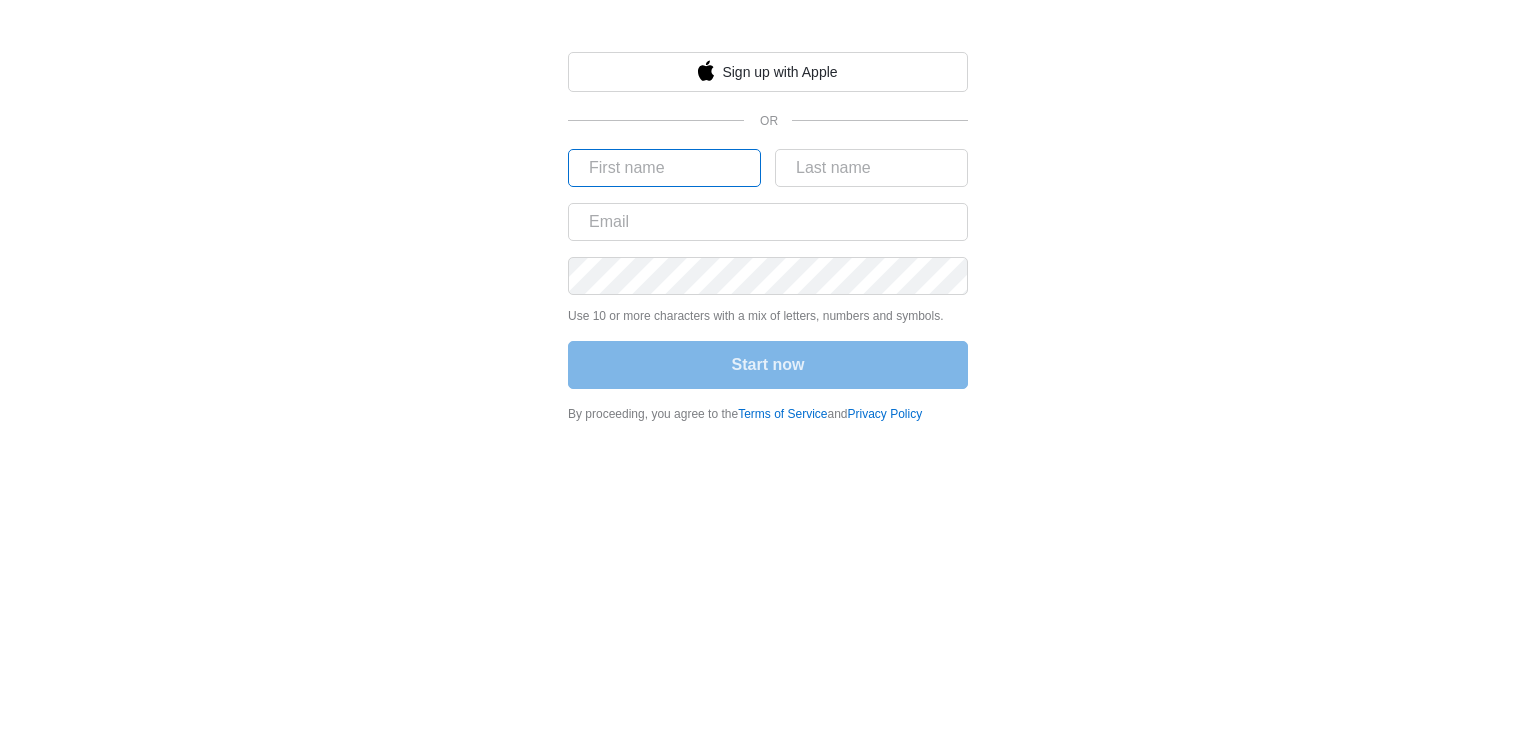 click at bounding box center [664, 168] 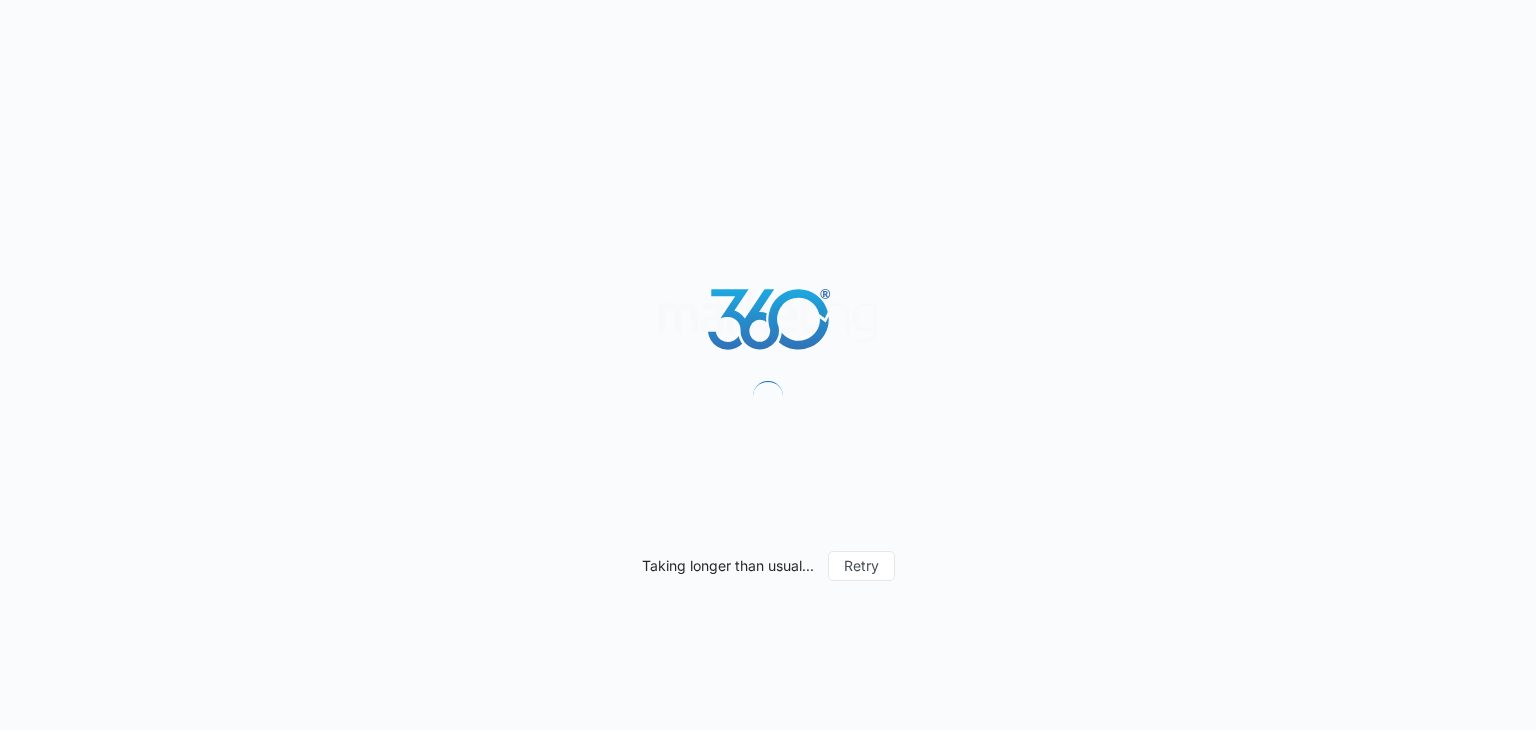 scroll, scrollTop: 0, scrollLeft: 0, axis: both 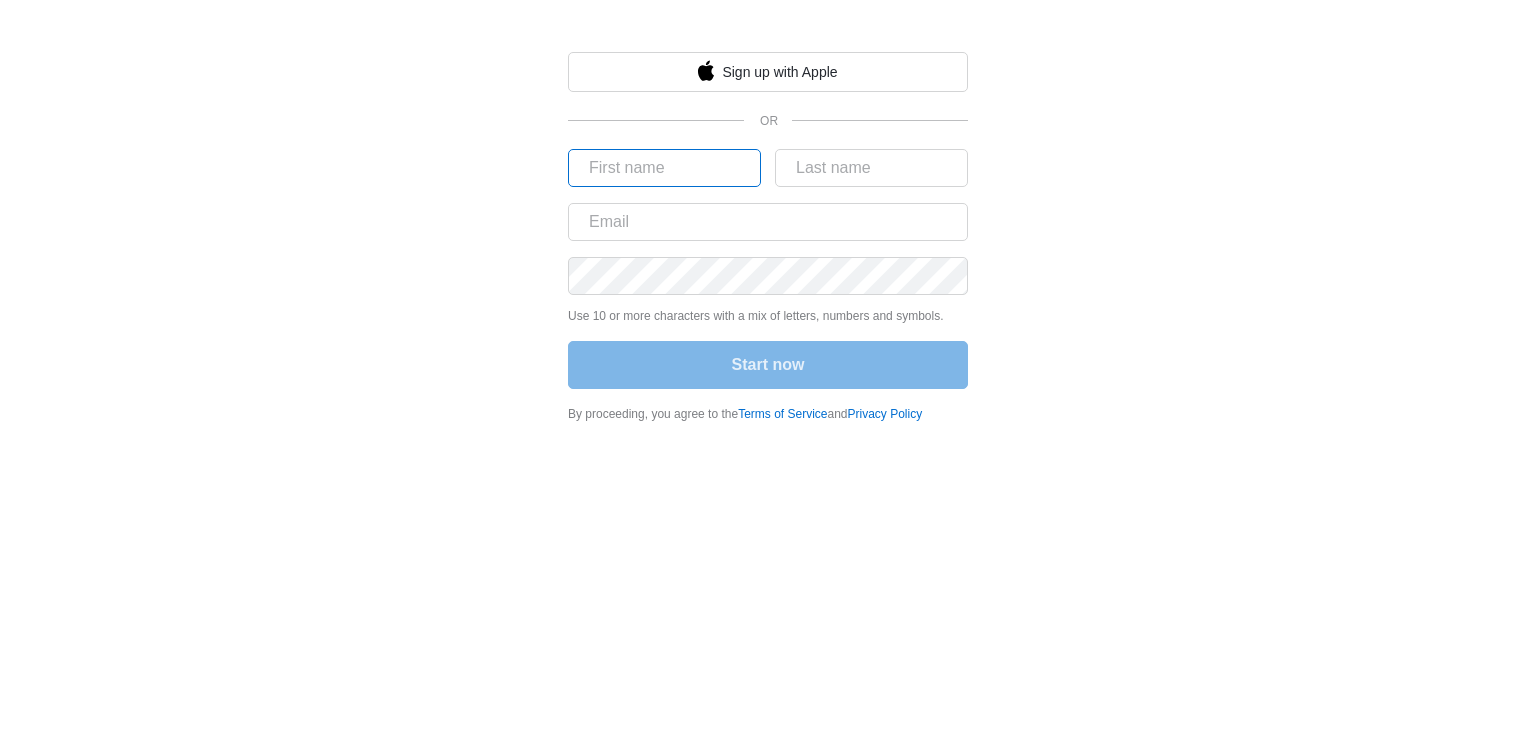 click at bounding box center [664, 168] 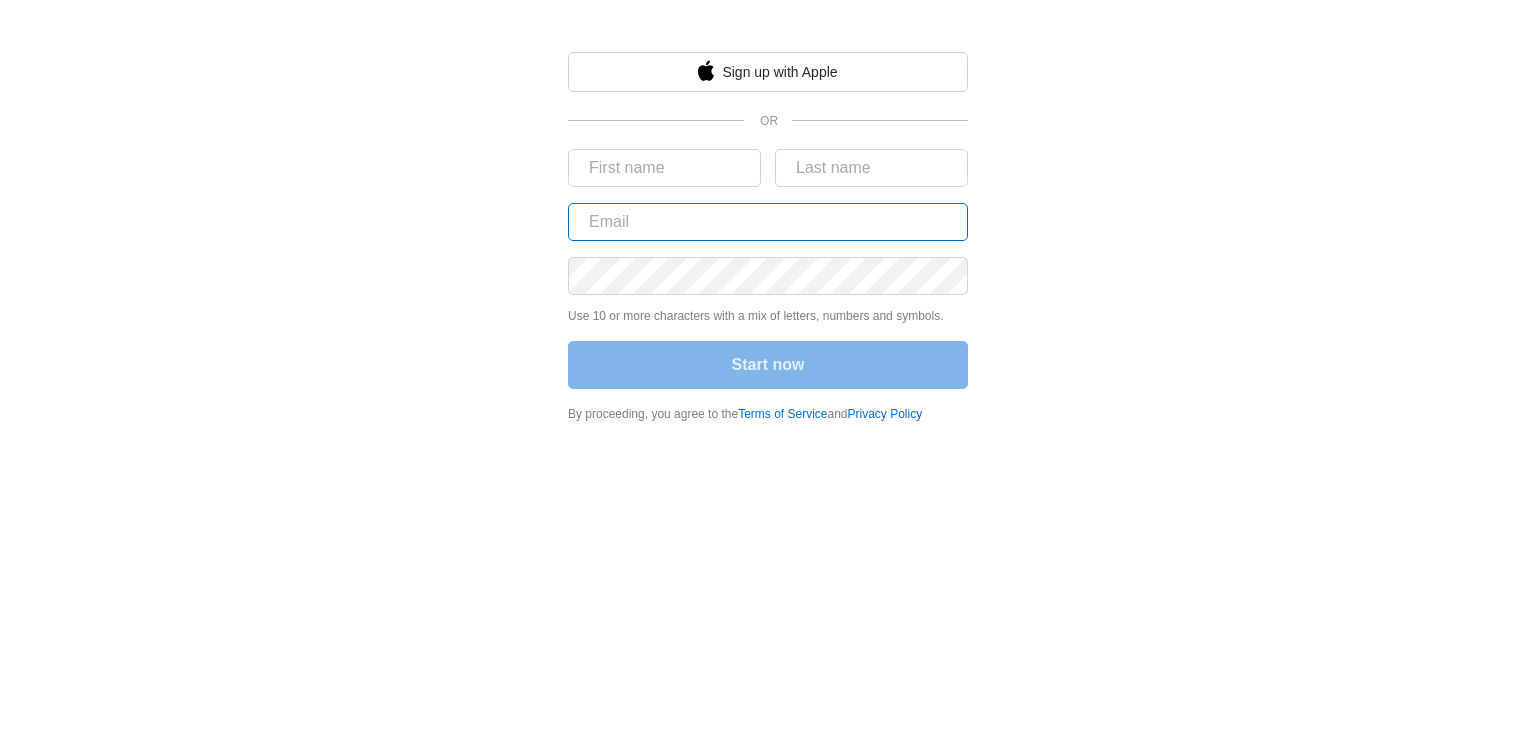 type on "customerservice@fontaineroofing.com" 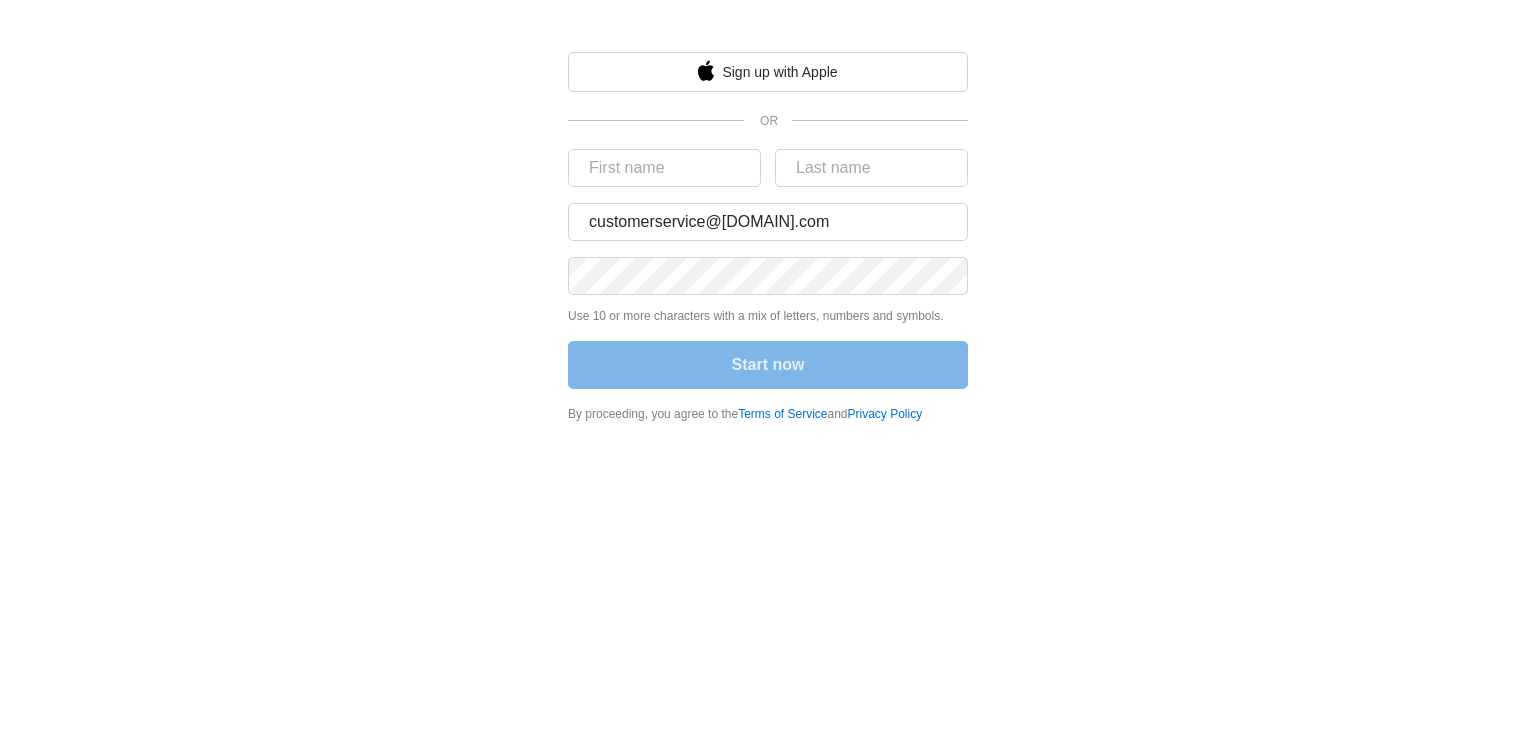 click on "Start now" at bounding box center (768, 367) 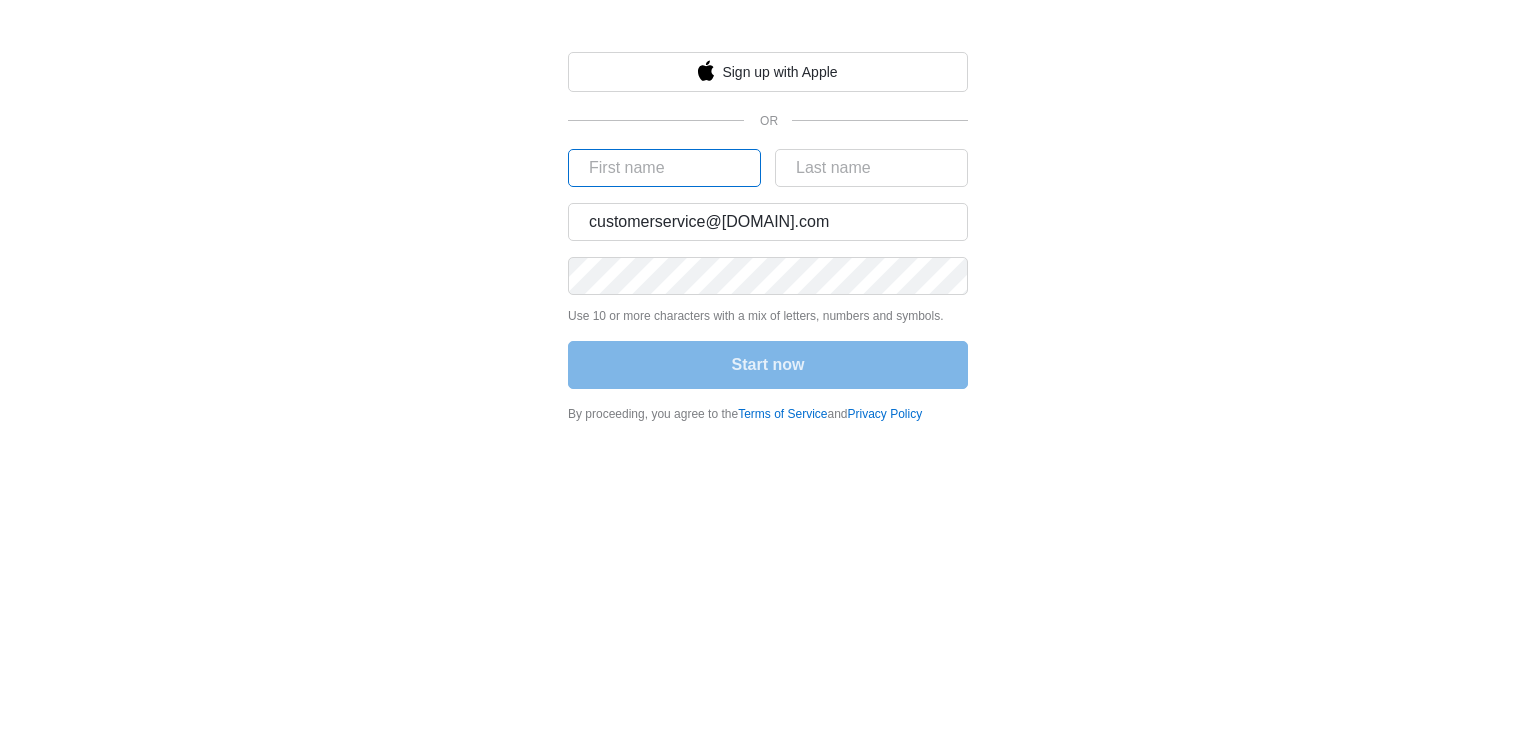 click at bounding box center (664, 168) 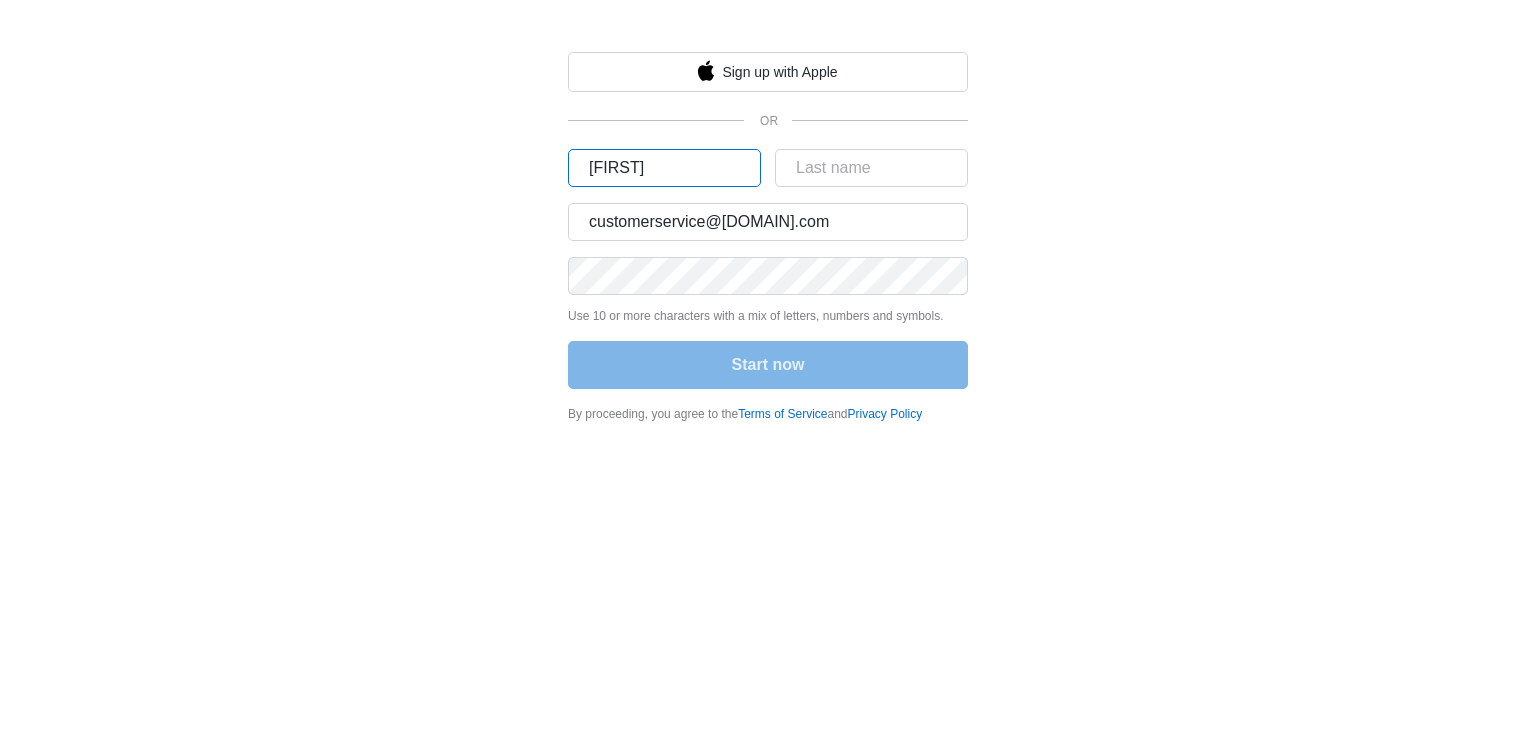 type on "Chelsea" 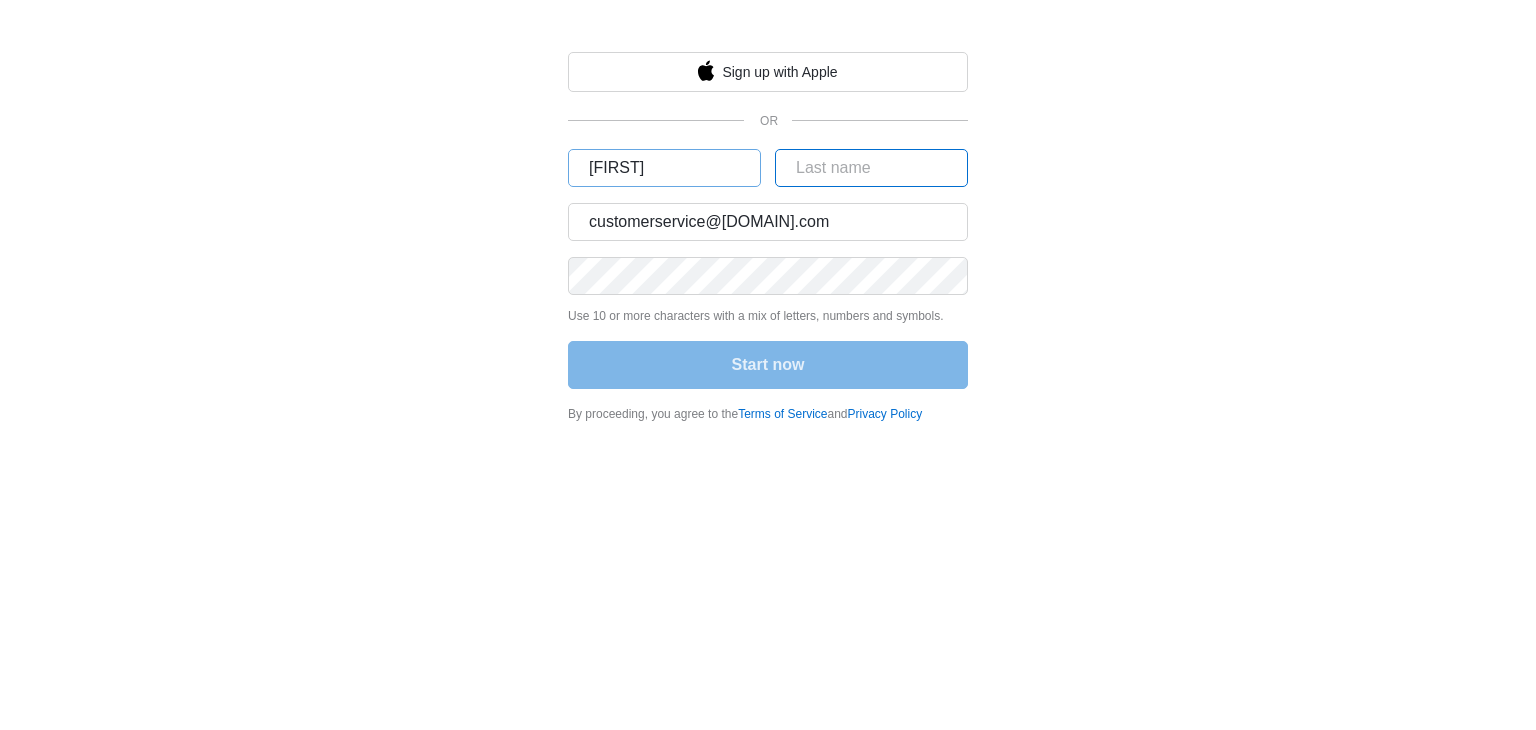type on "1" 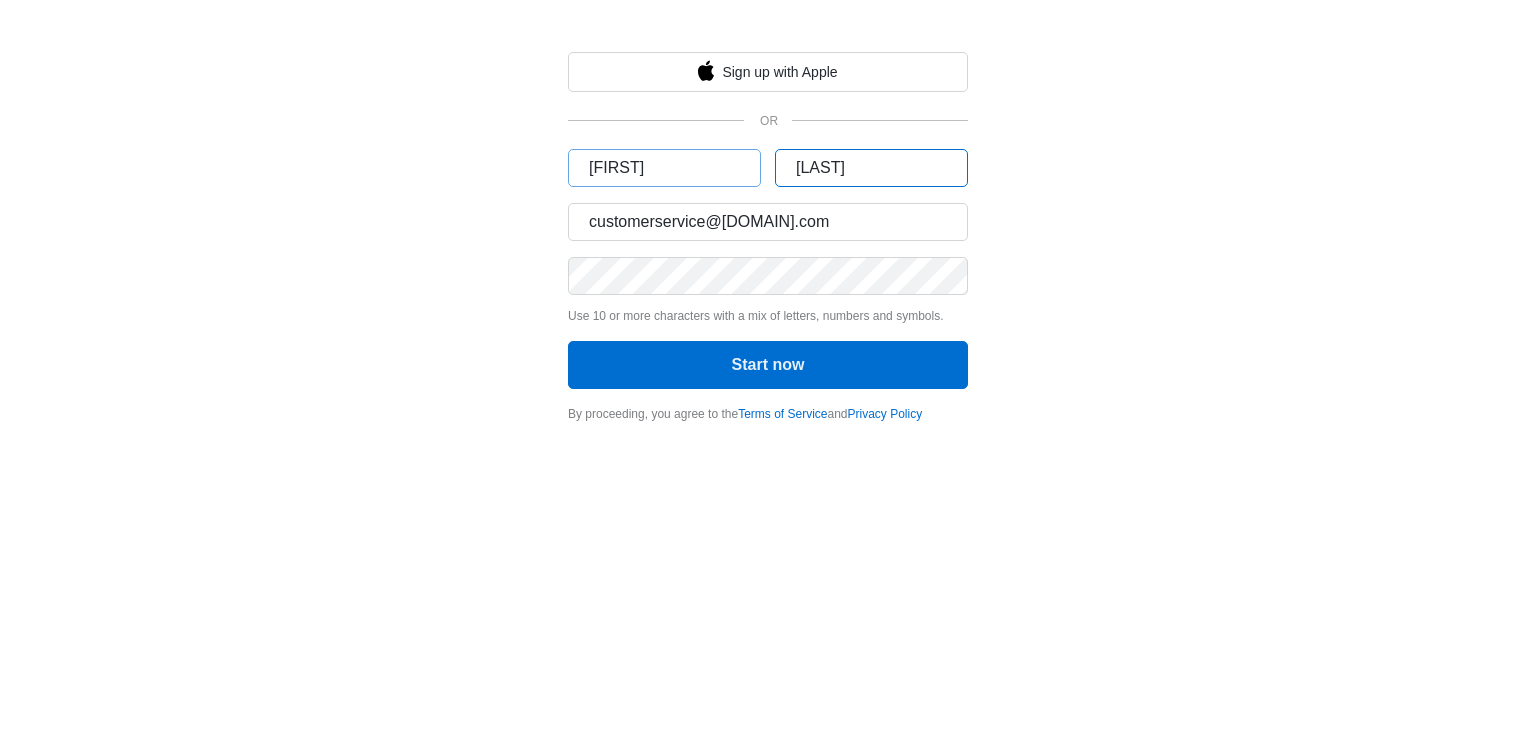 type on "Martelle" 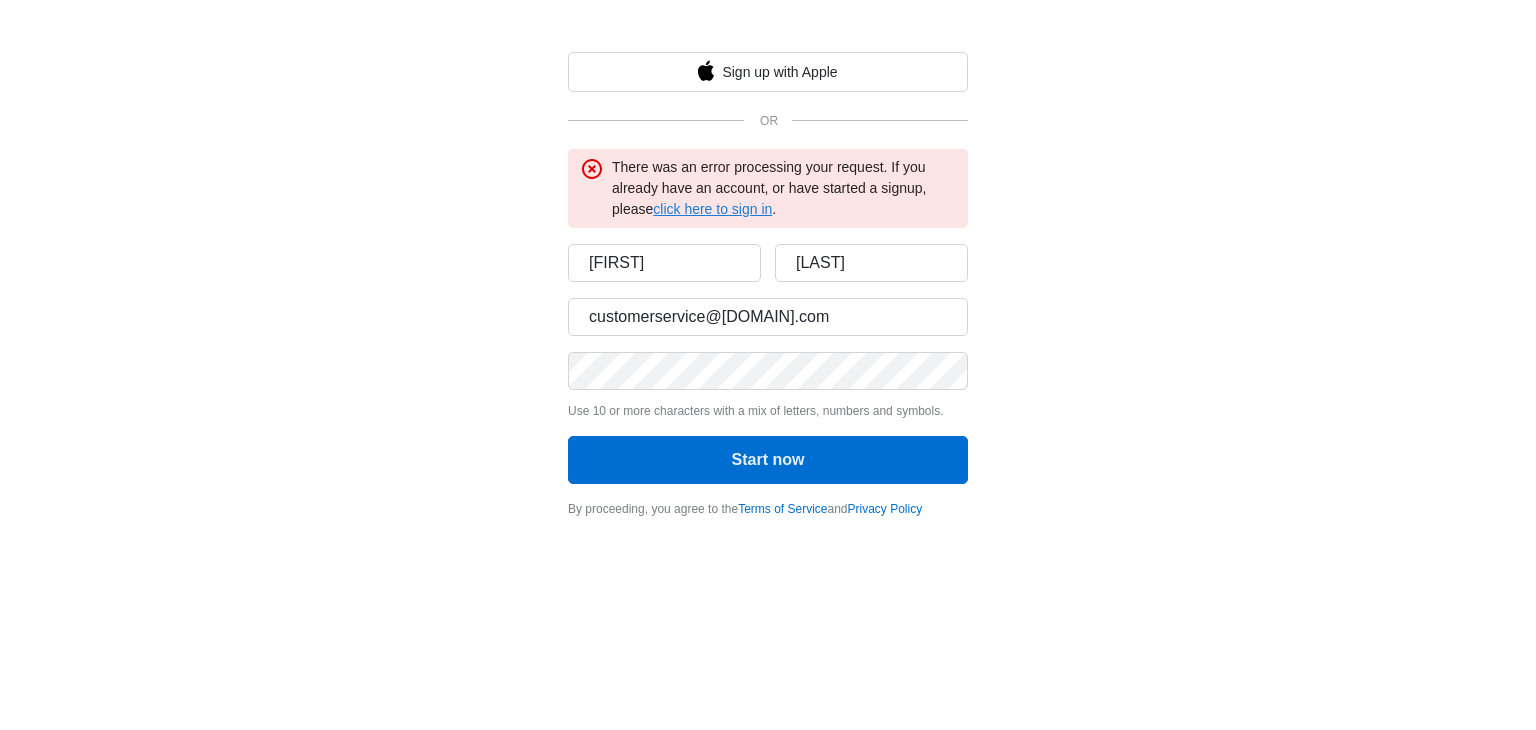 click on "click here to sign in" at bounding box center (712, 209) 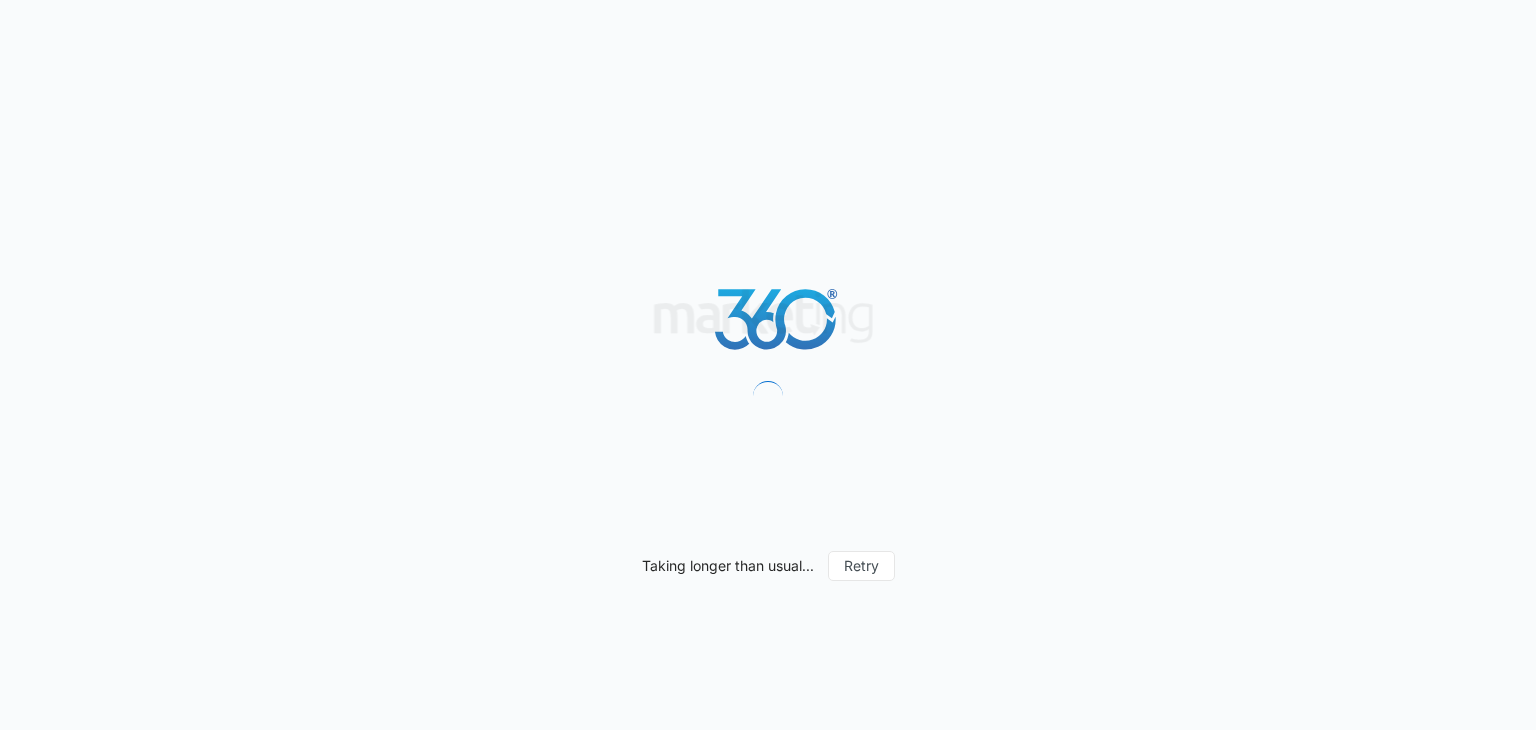 scroll, scrollTop: 0, scrollLeft: 0, axis: both 